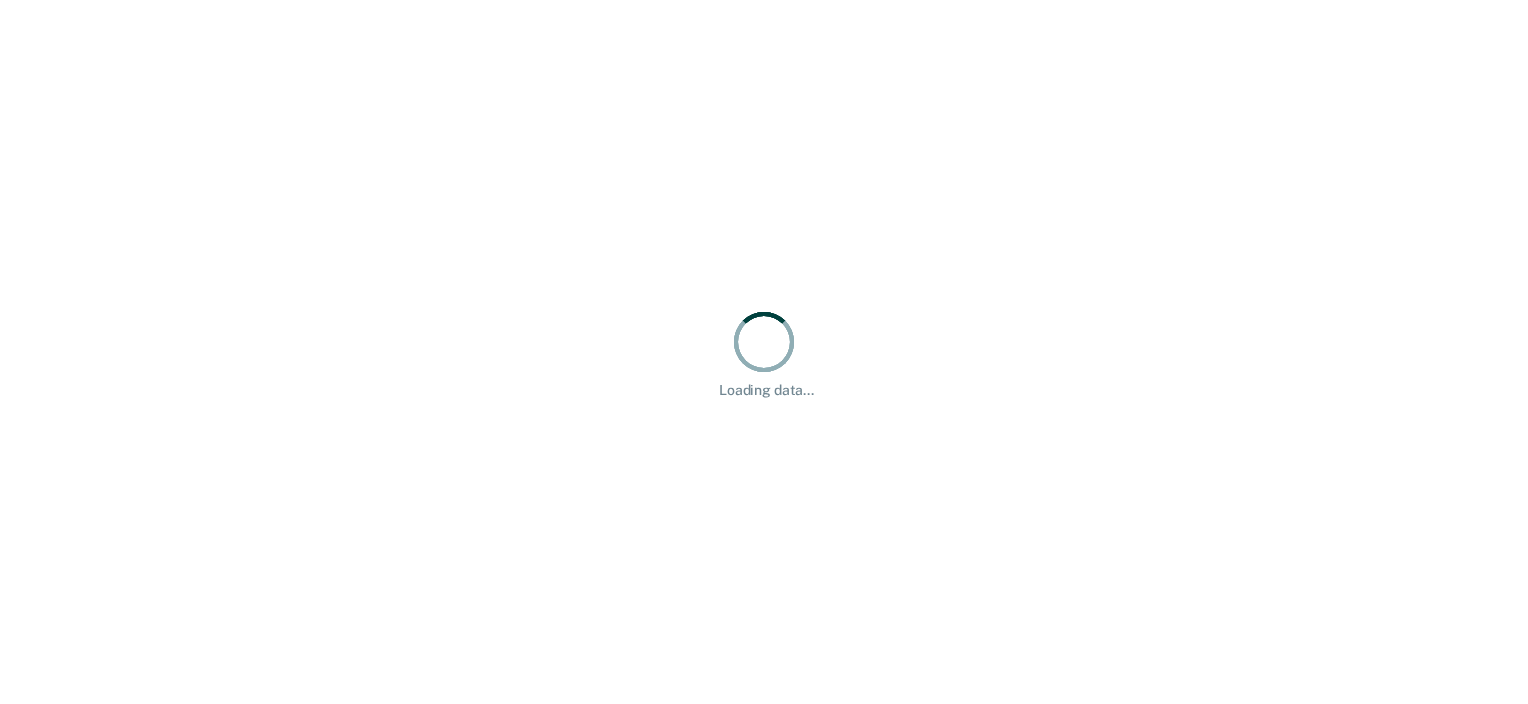 scroll, scrollTop: 0, scrollLeft: 0, axis: both 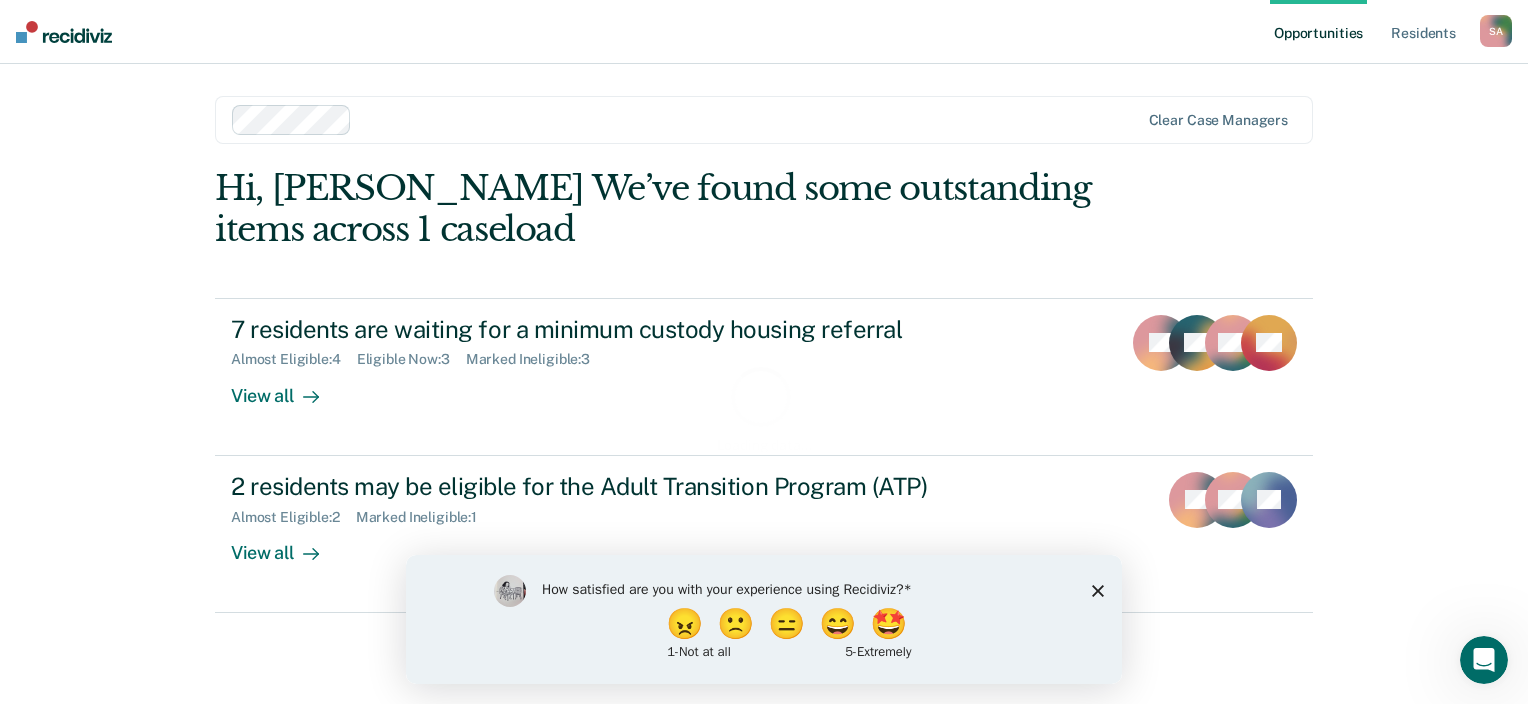 click 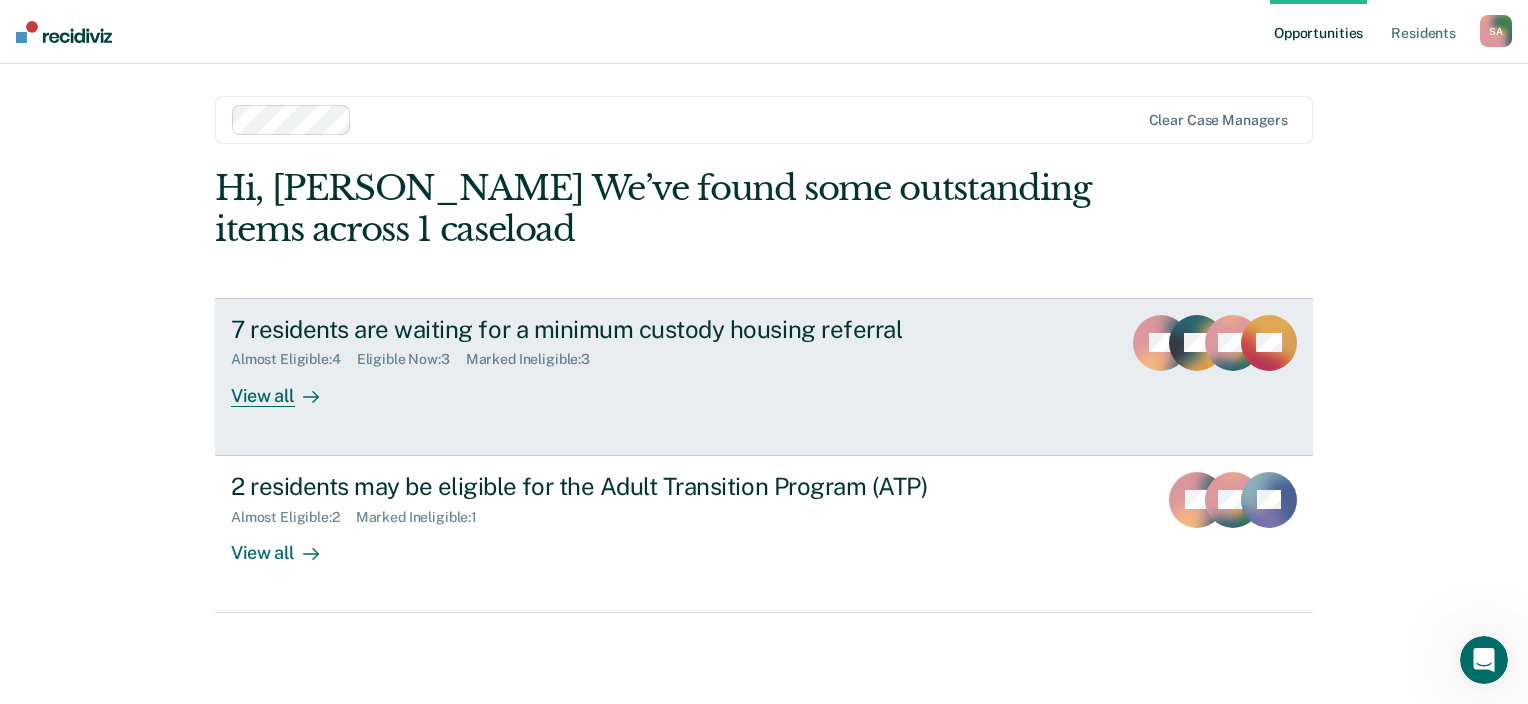 click on "Almost Eligible :  4" at bounding box center (294, 359) 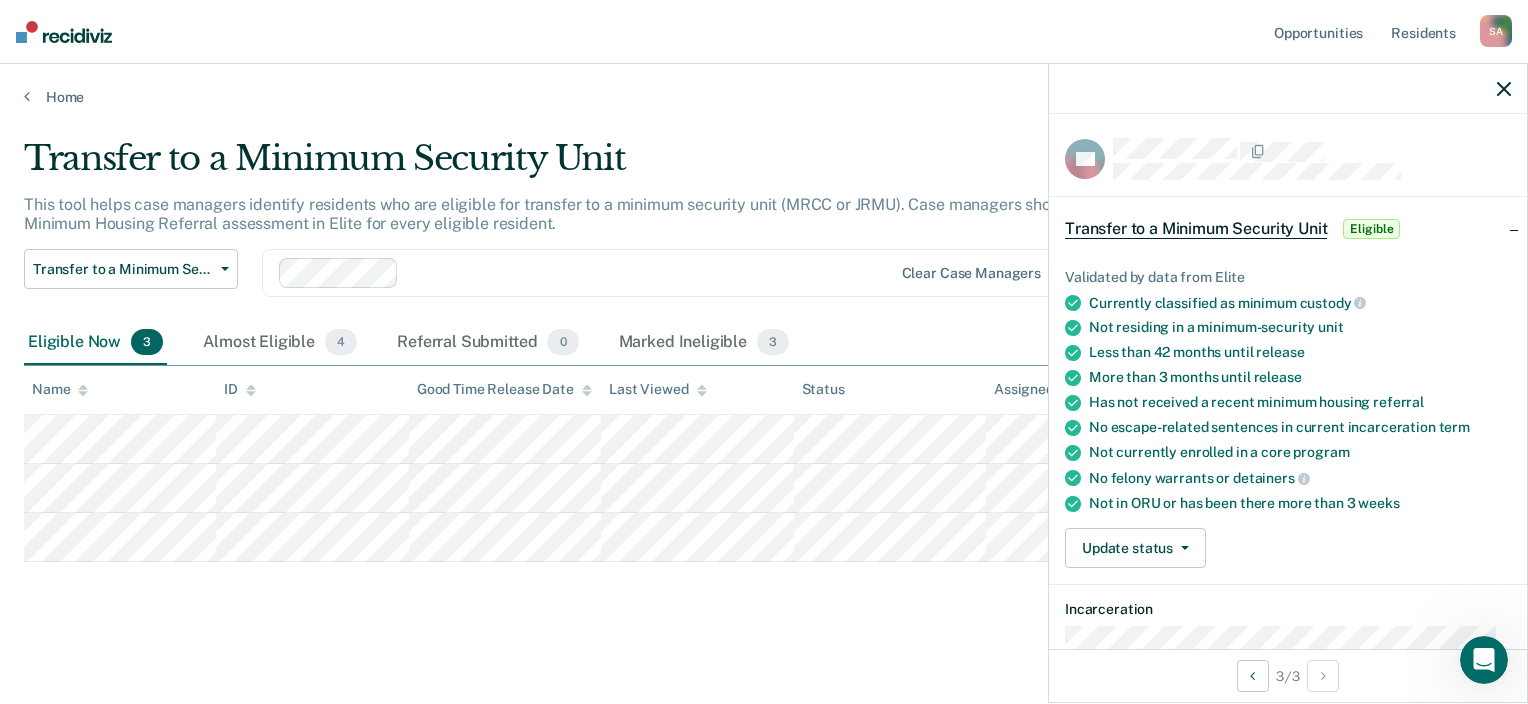 click on "Transfer to a Minimum Security Unit   This tool helps case managers identify residents who are eligible for transfer to a minimum security unit (MRCC or JRMU). Case managers should complete a Minimum Housing Referral assessment in Elite for every eligible resident. Transfer to a Minimum Security Unit Transfer to a Minimum Security Unit Adult Transition Program Clear   case managers Eligible Now 3 Almost Eligible 4 Referral Submitted 0 Marked Ineligible 3
To pick up a draggable item, press the space bar.
While dragging, use the arrow keys to move the item.
Press space again to drop the item in its new position, or press escape to cancel.
Name ID Good Time Release Date Last Viewed Status Assigned to" at bounding box center [764, 403] 